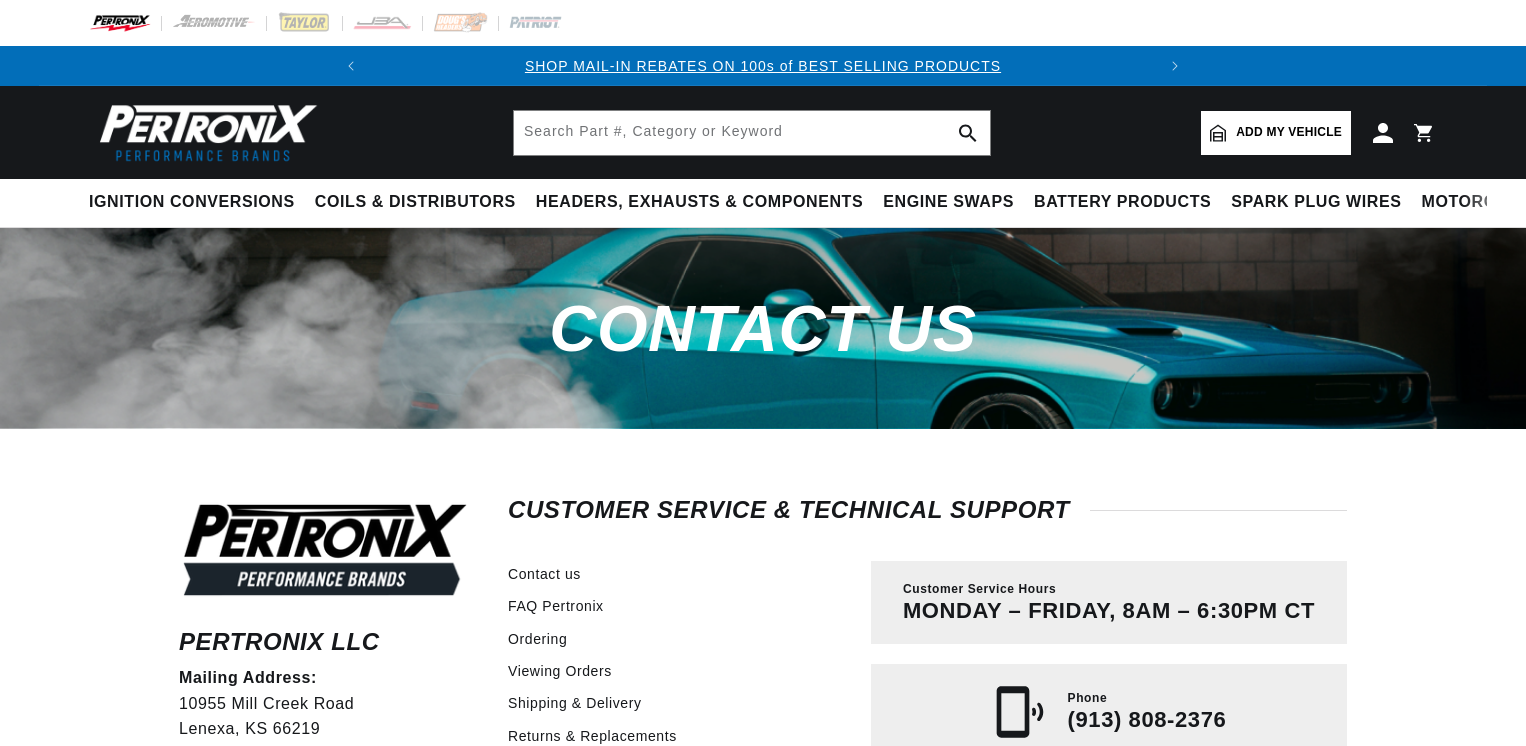 scroll, scrollTop: 0, scrollLeft: 0, axis: both 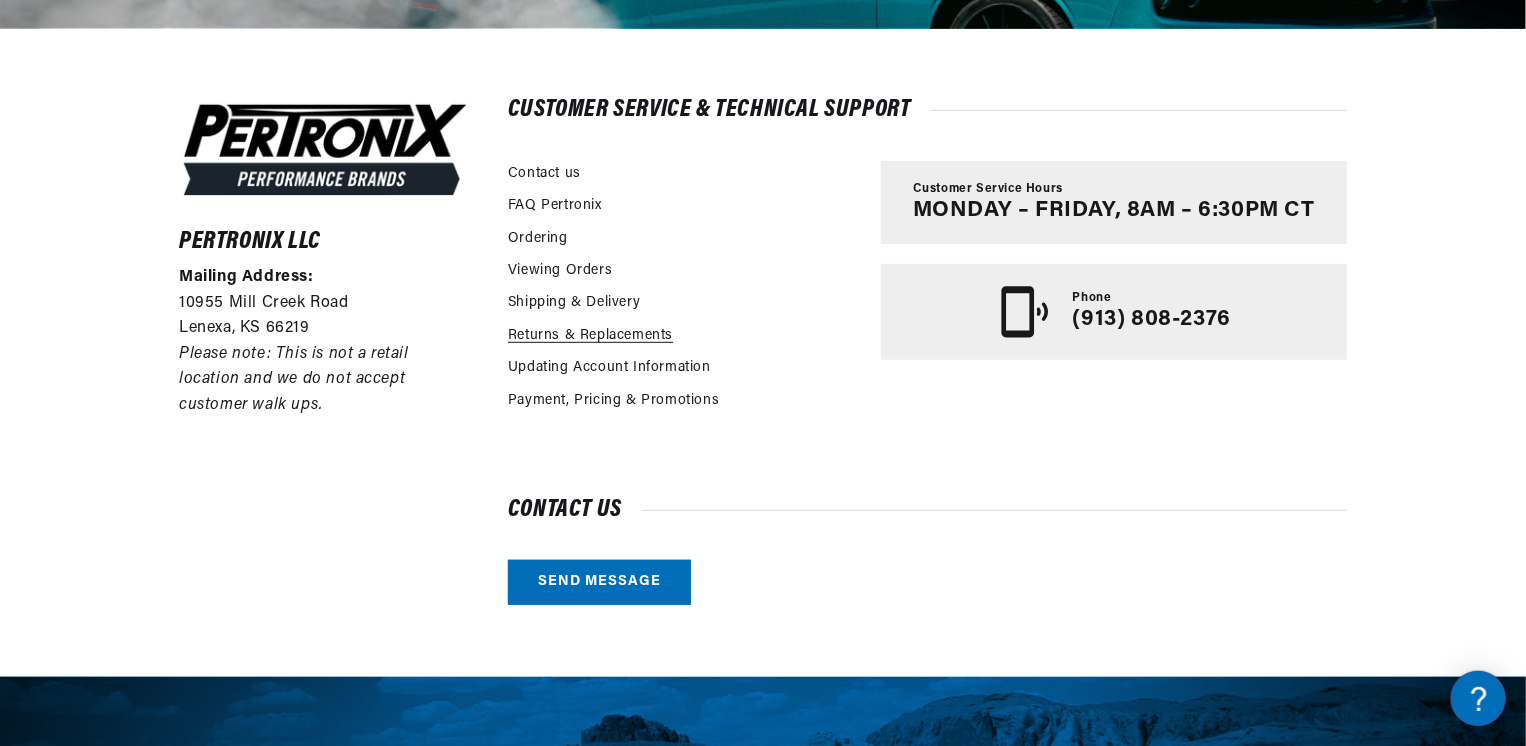 click on "Returns & Replacements" at bounding box center [590, 336] 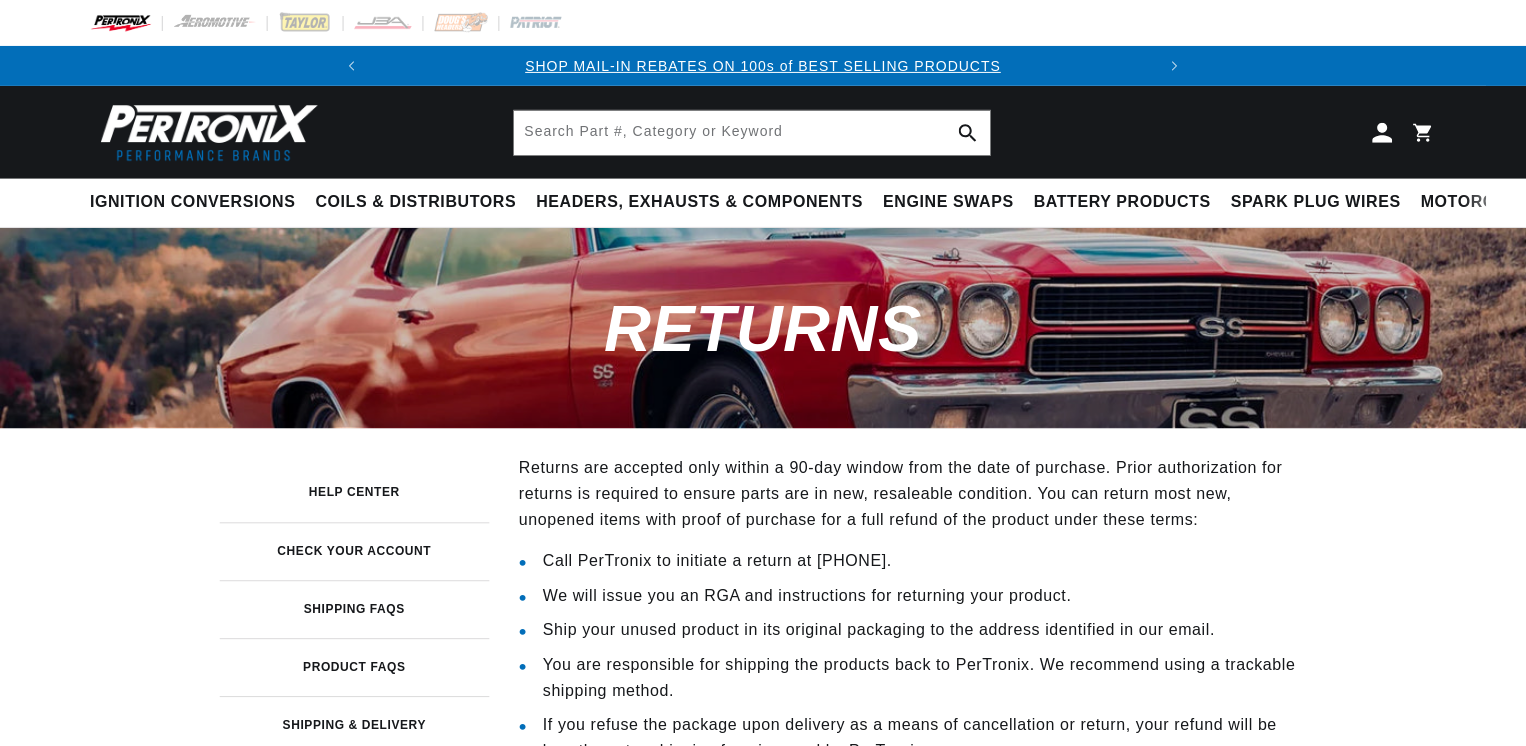 scroll, scrollTop: 0, scrollLeft: 0, axis: both 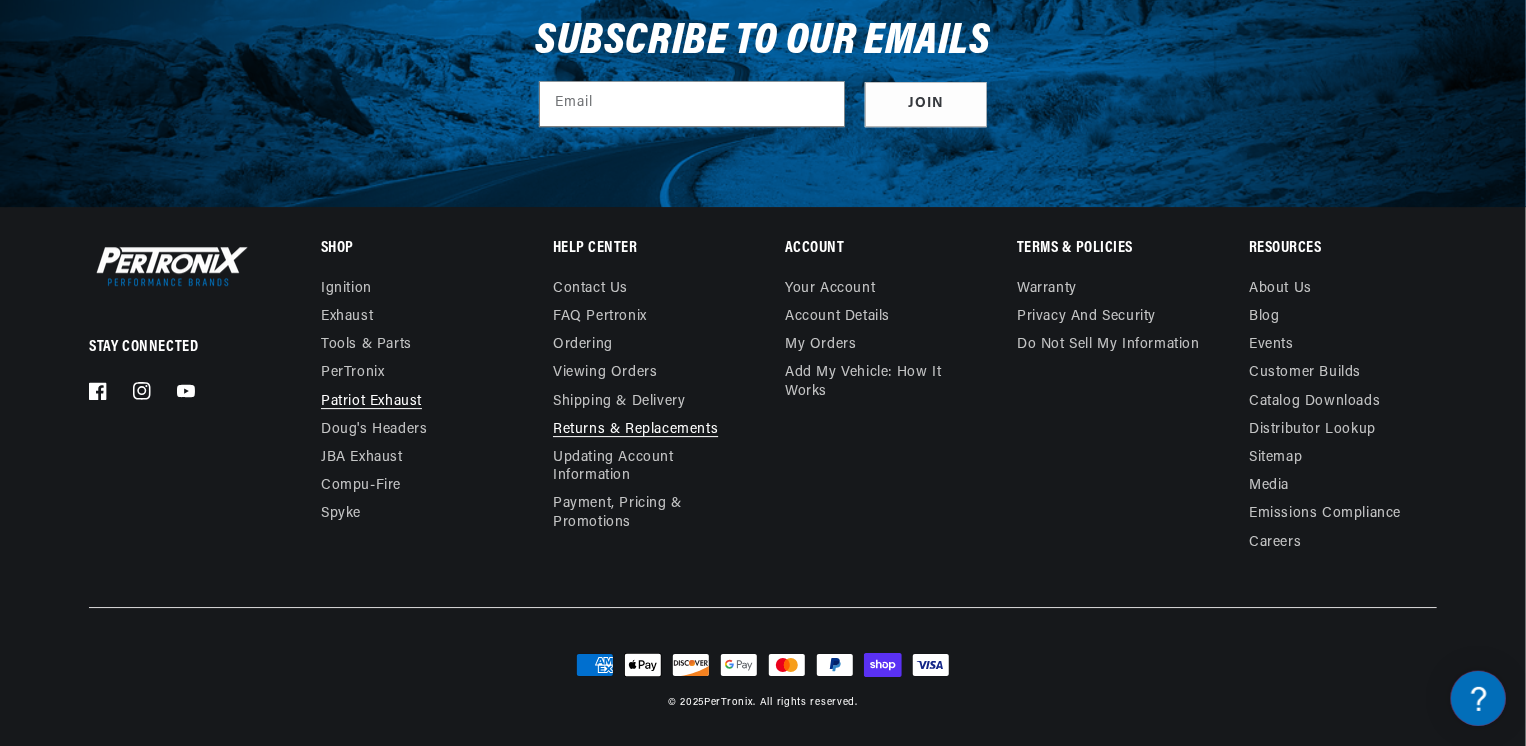 click on "Patriot Exhaust" at bounding box center (371, 402) 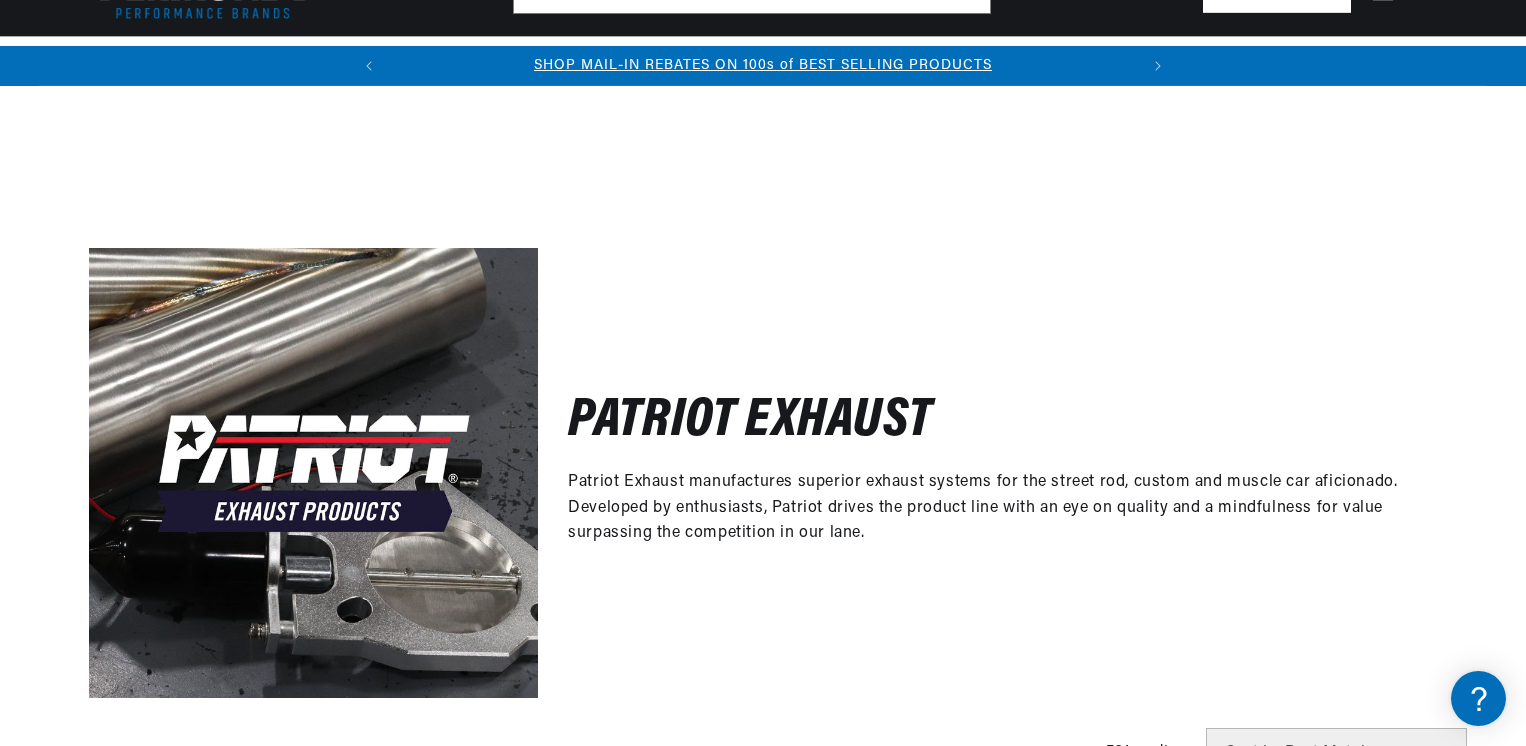 scroll, scrollTop: 500, scrollLeft: 0, axis: vertical 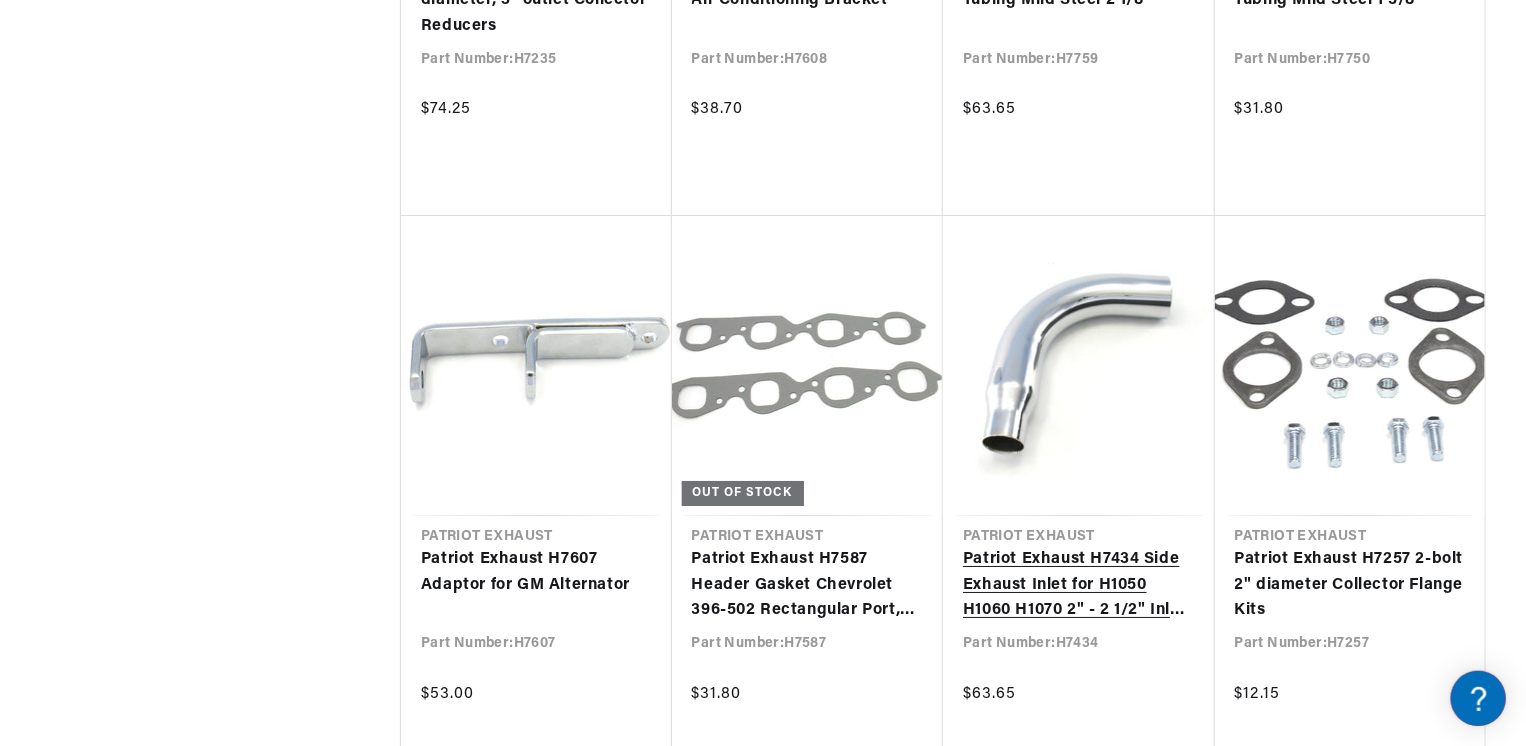 click on "Patriot Exhaust H7434 Side Exhaust Inlet for H1050 H1060 H1070 2" - 2 1/2" Inlet Diameter" at bounding box center (1079, 585) 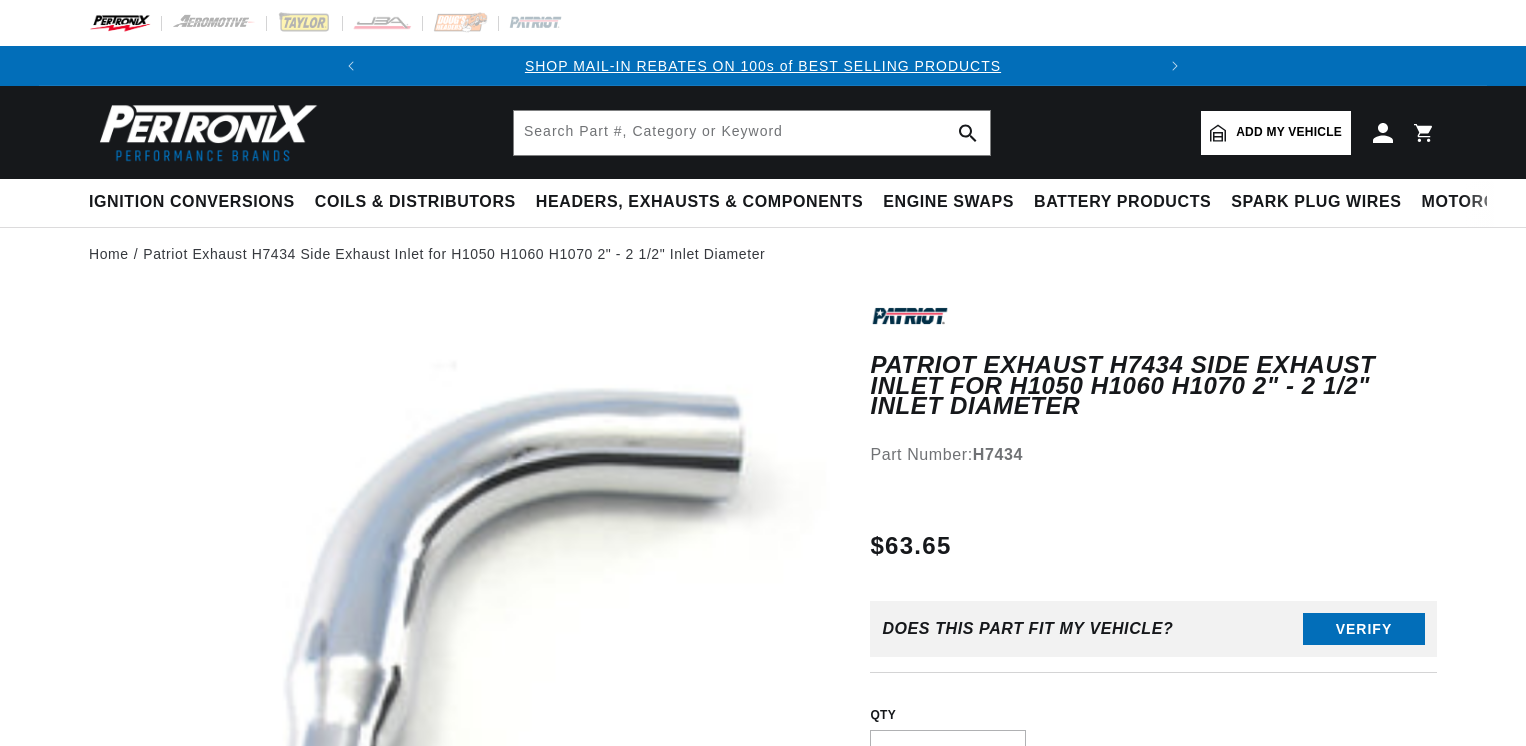 scroll, scrollTop: 0, scrollLeft: 0, axis: both 